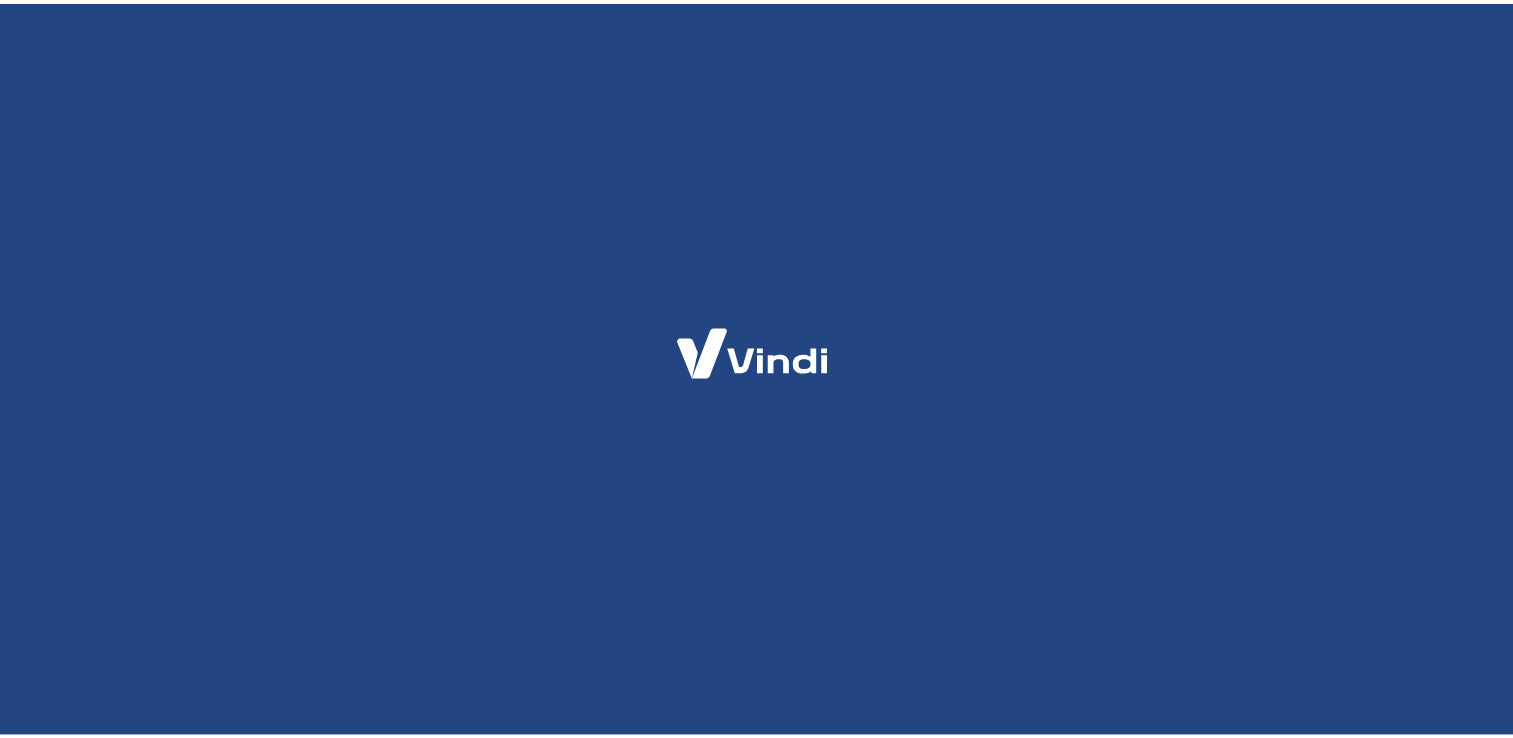 scroll, scrollTop: 0, scrollLeft: 0, axis: both 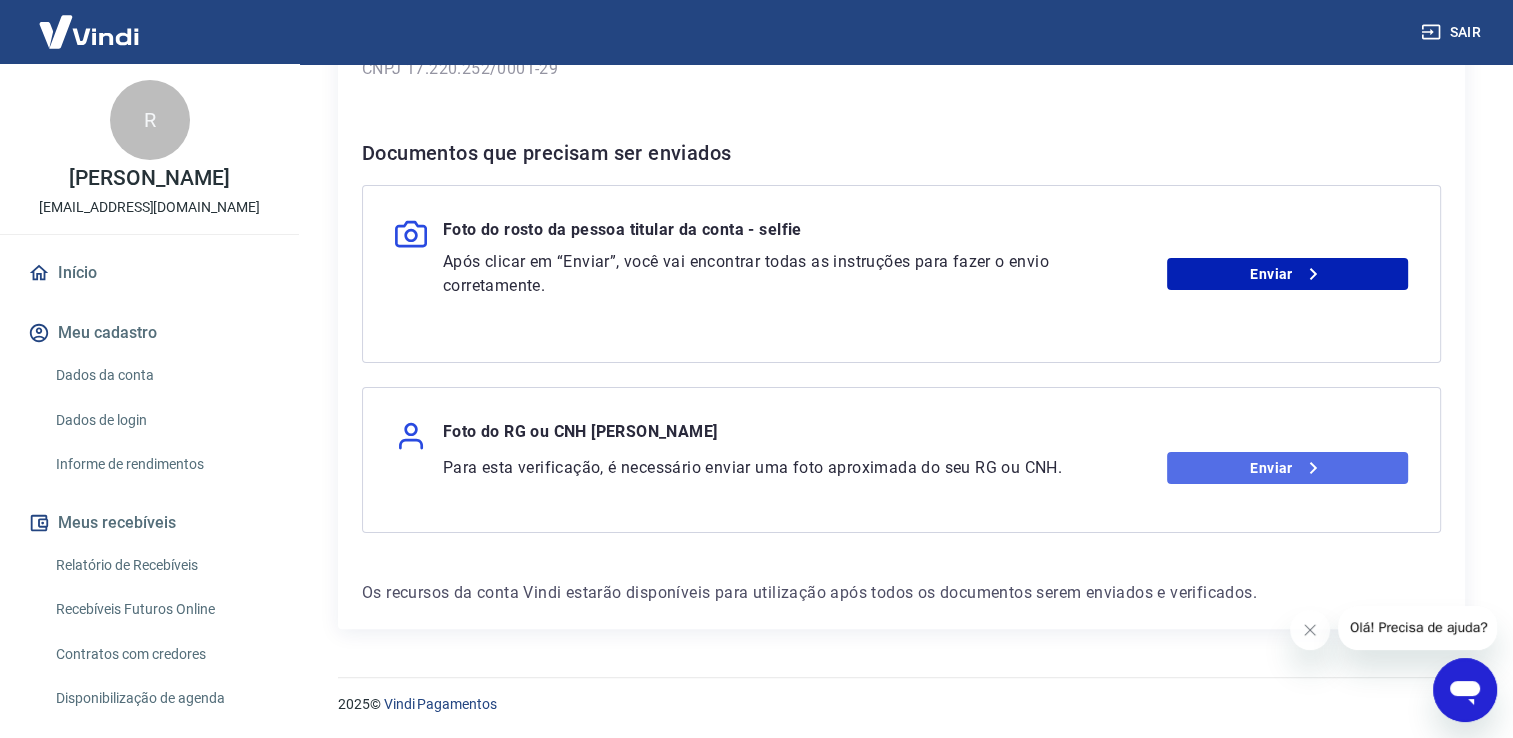 click on "Enviar" at bounding box center [1287, 468] 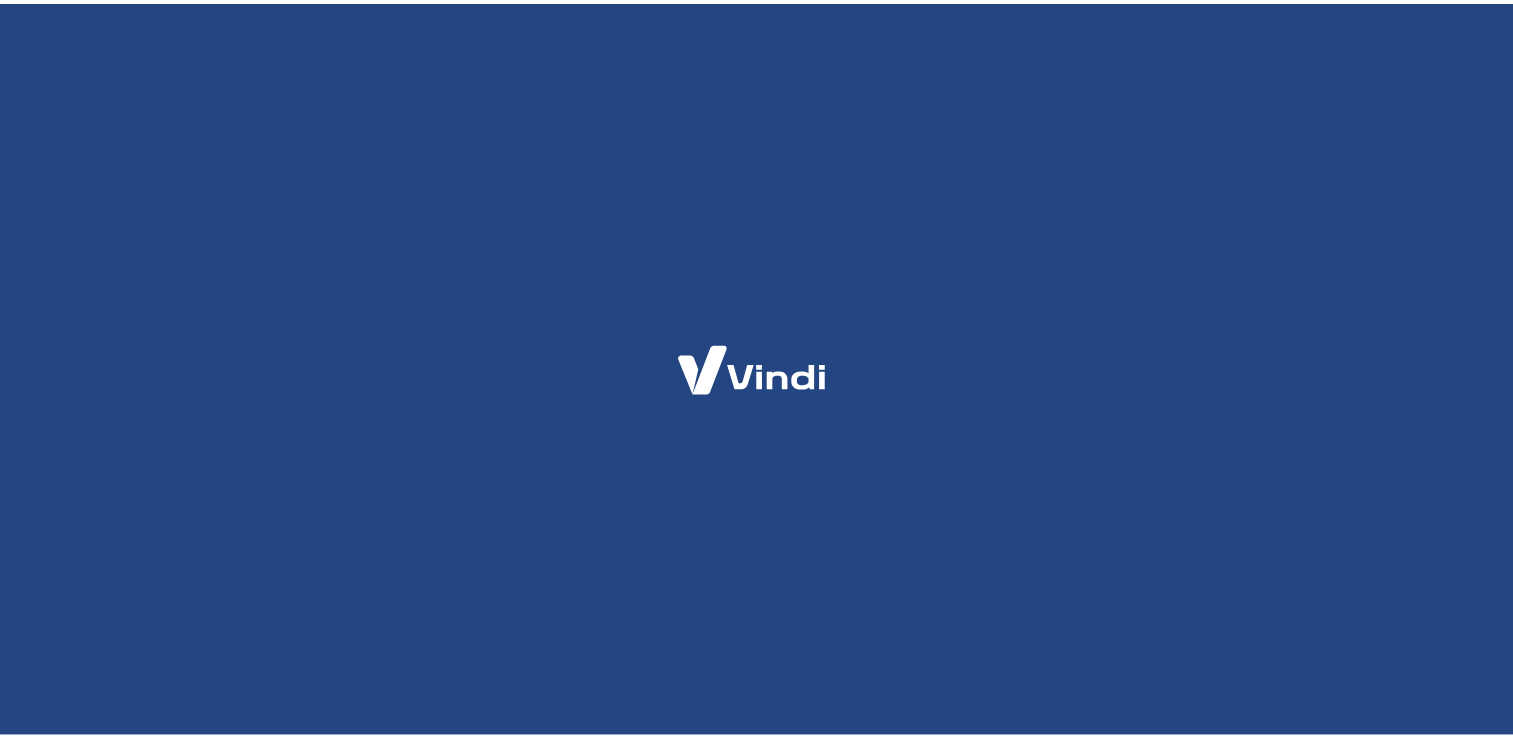 scroll, scrollTop: 0, scrollLeft: 0, axis: both 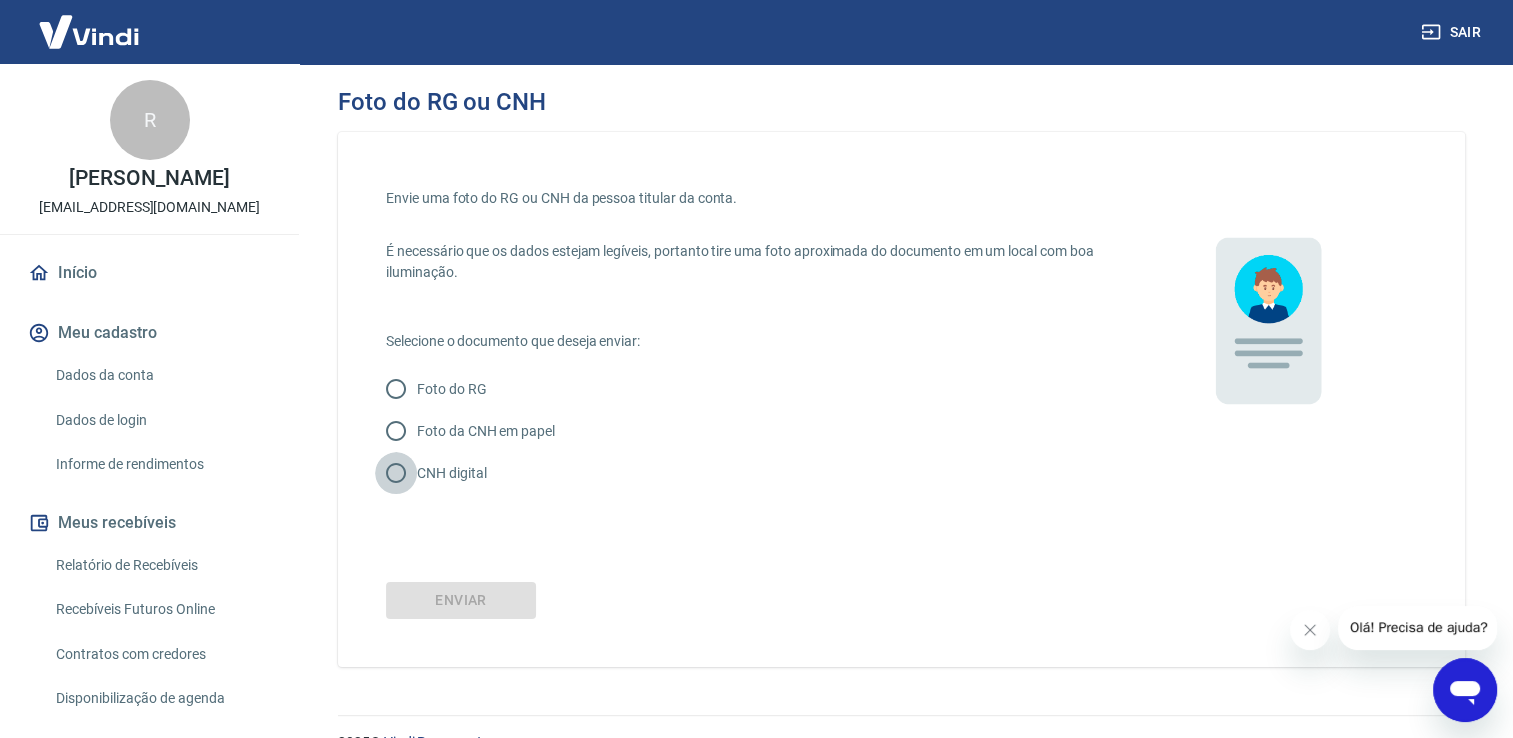 click on "CNH digital" at bounding box center (396, 473) 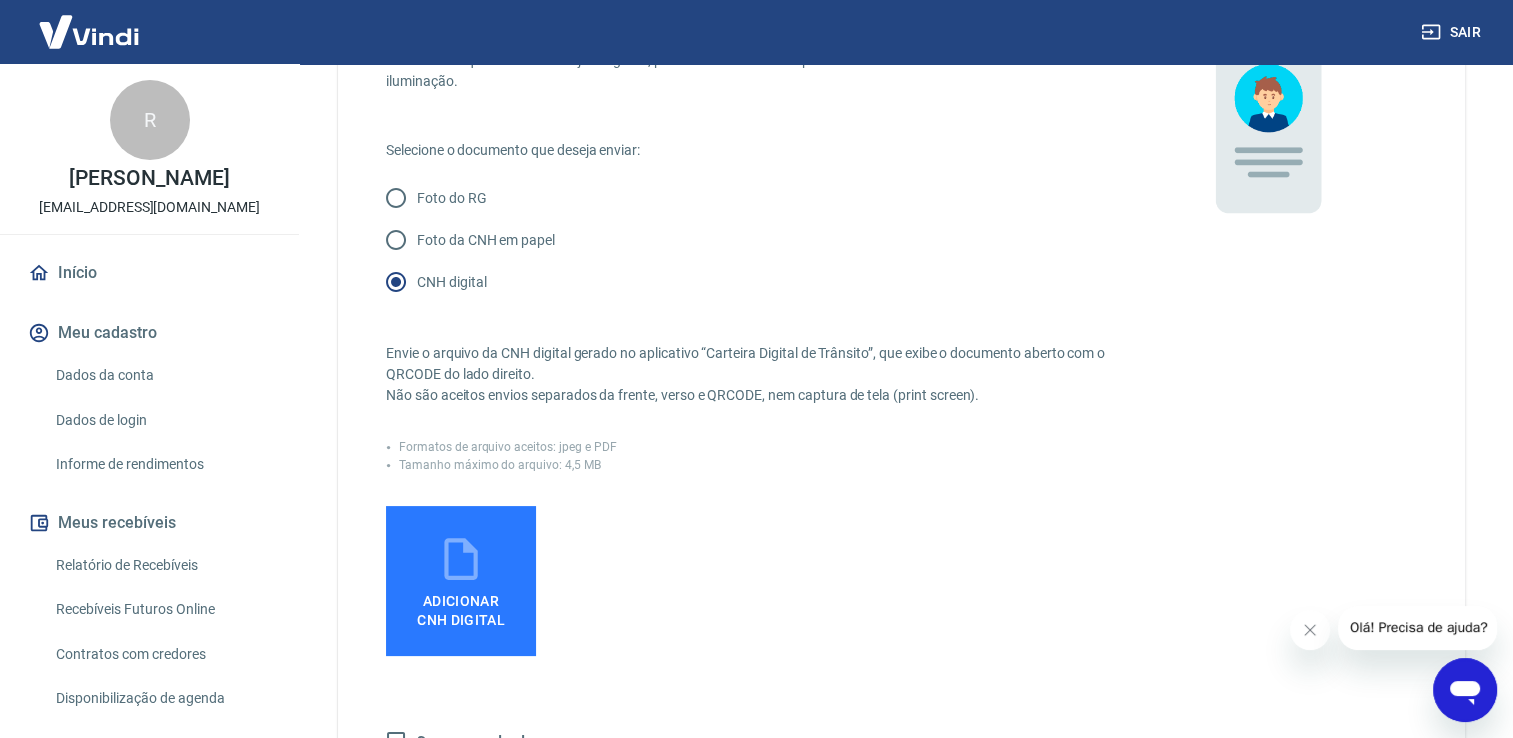 scroll, scrollTop: 200, scrollLeft: 0, axis: vertical 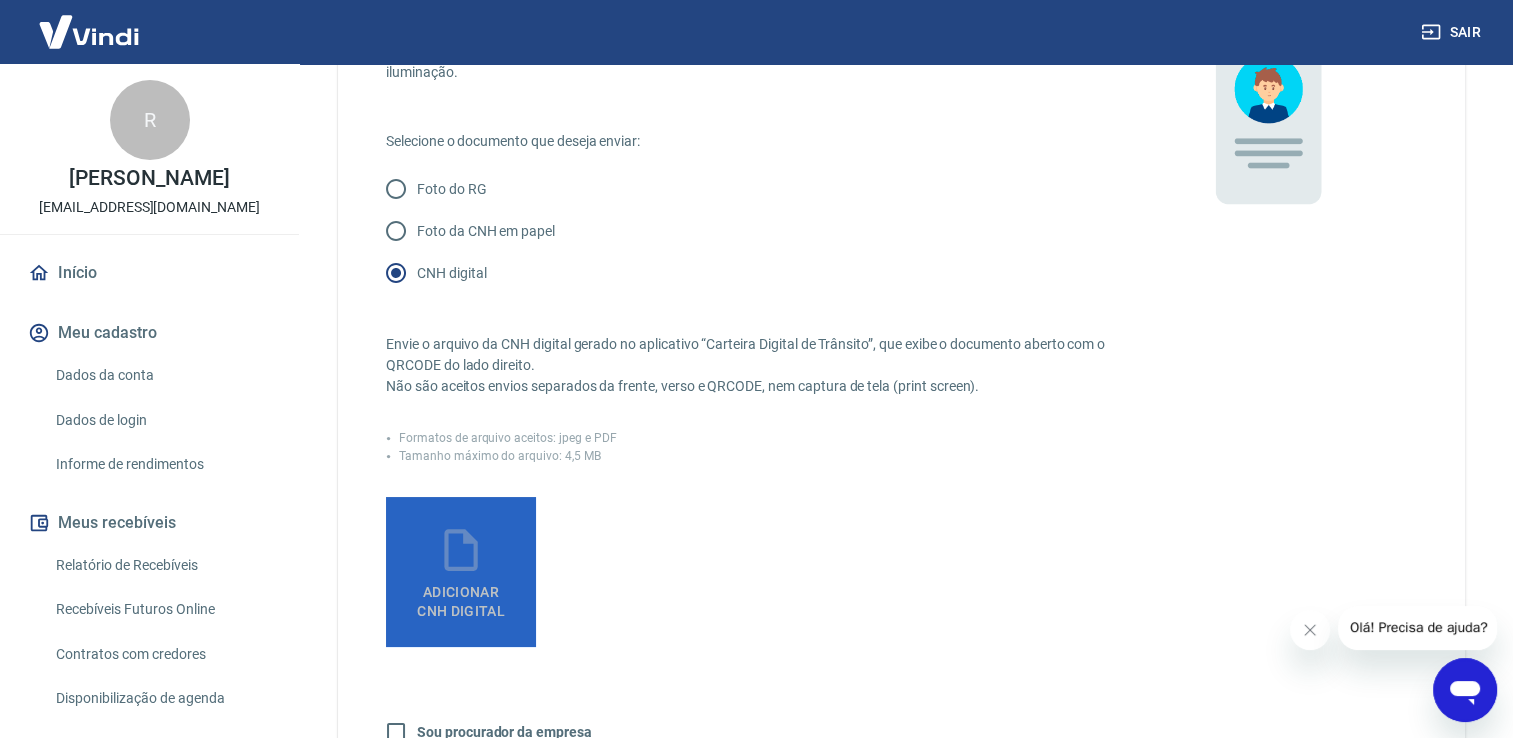 click 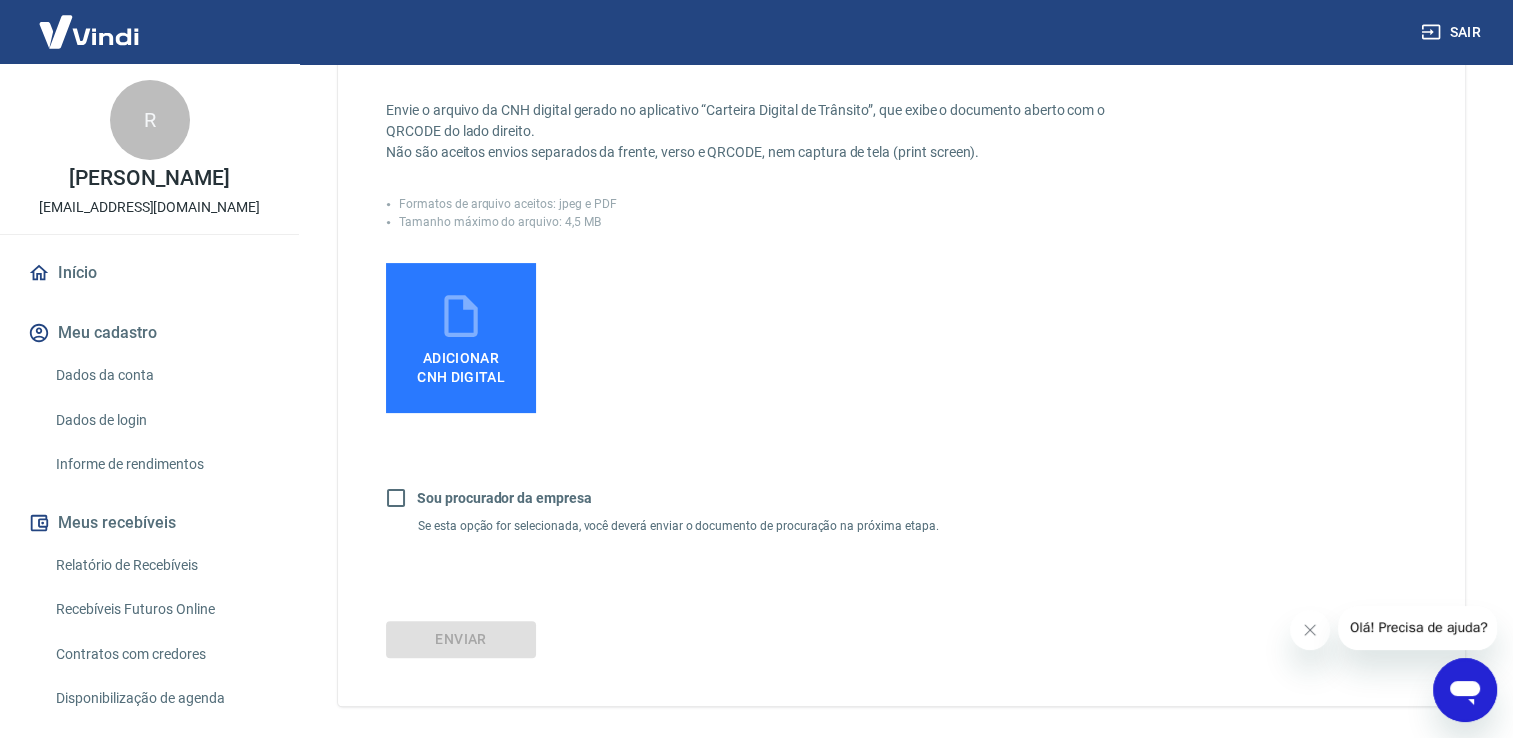 scroll, scrollTop: 400, scrollLeft: 0, axis: vertical 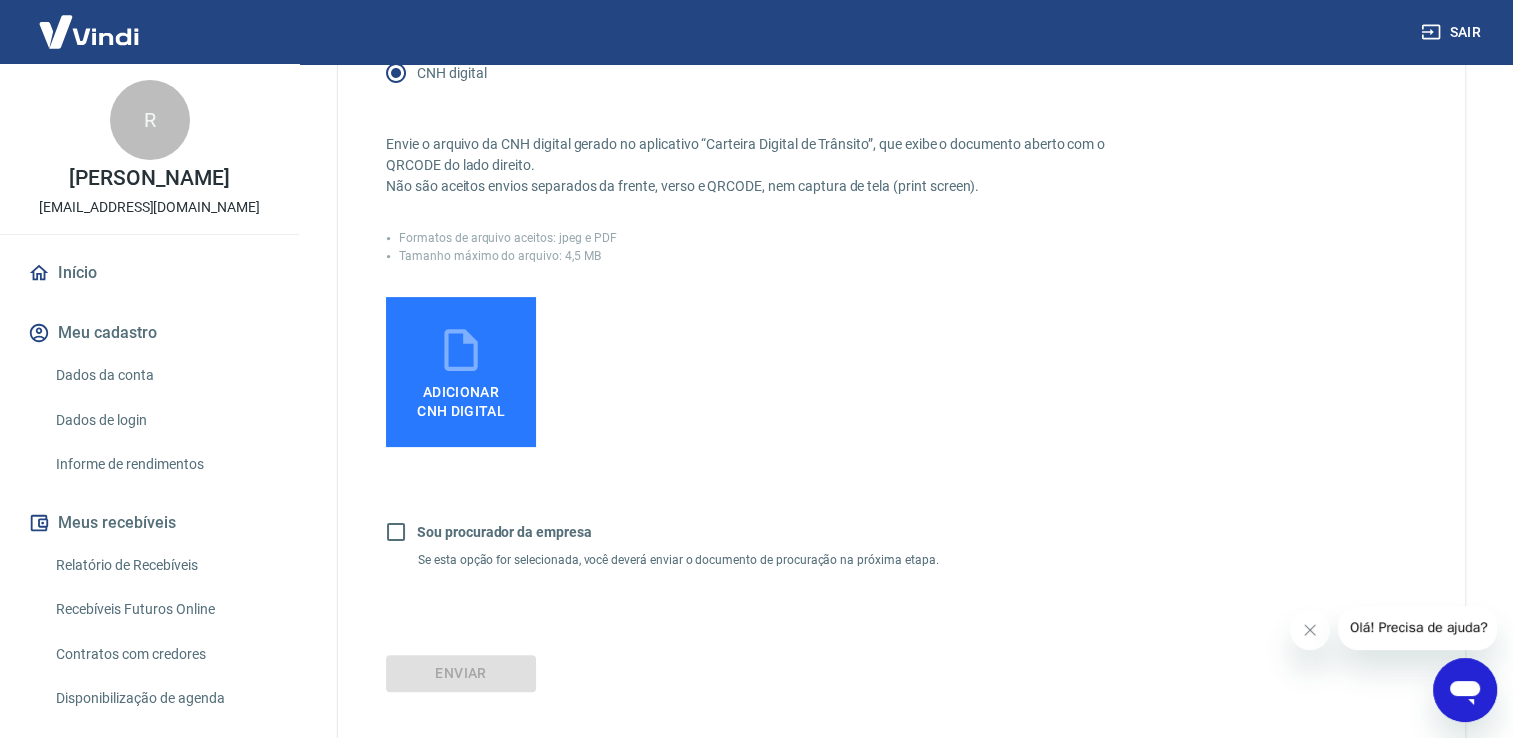 click 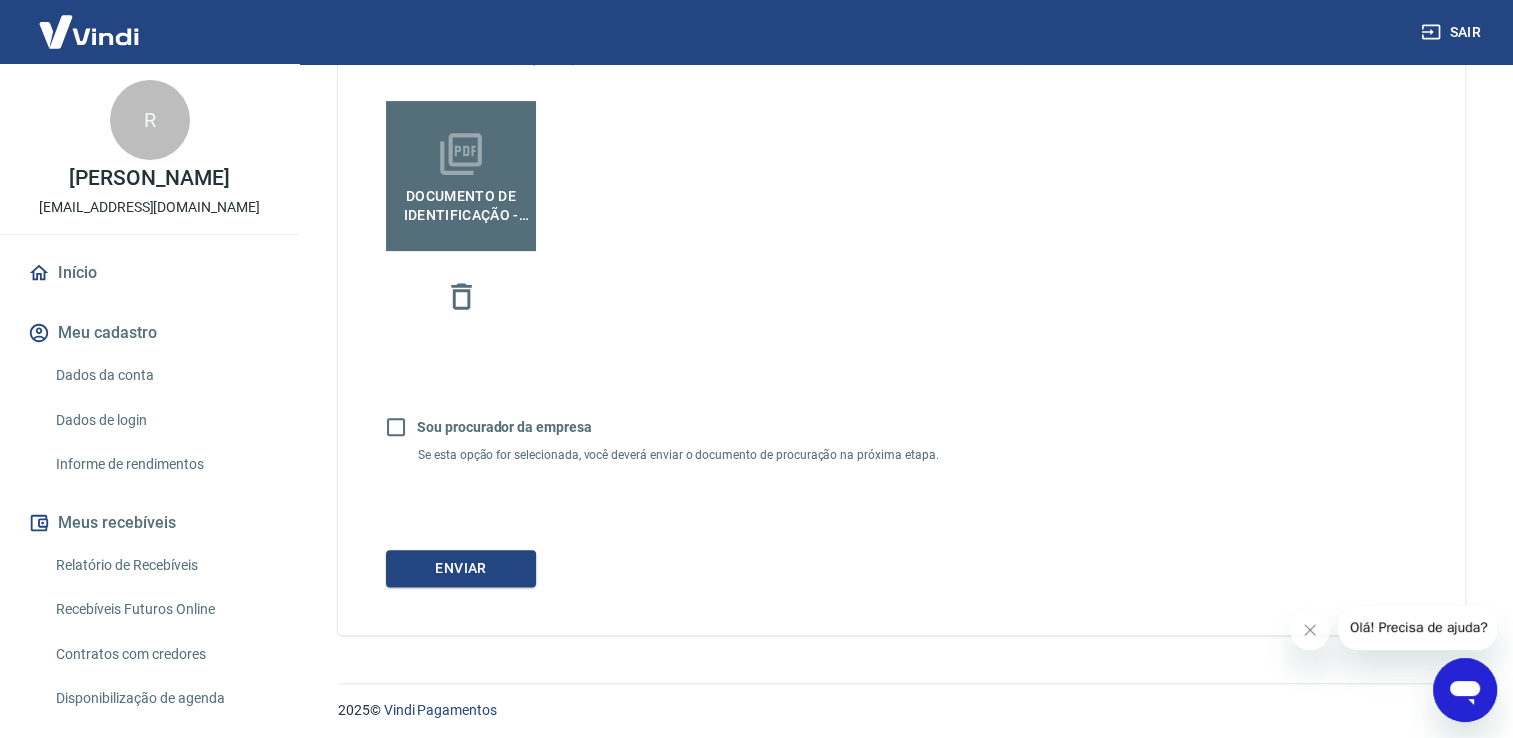 scroll, scrollTop: 600, scrollLeft: 0, axis: vertical 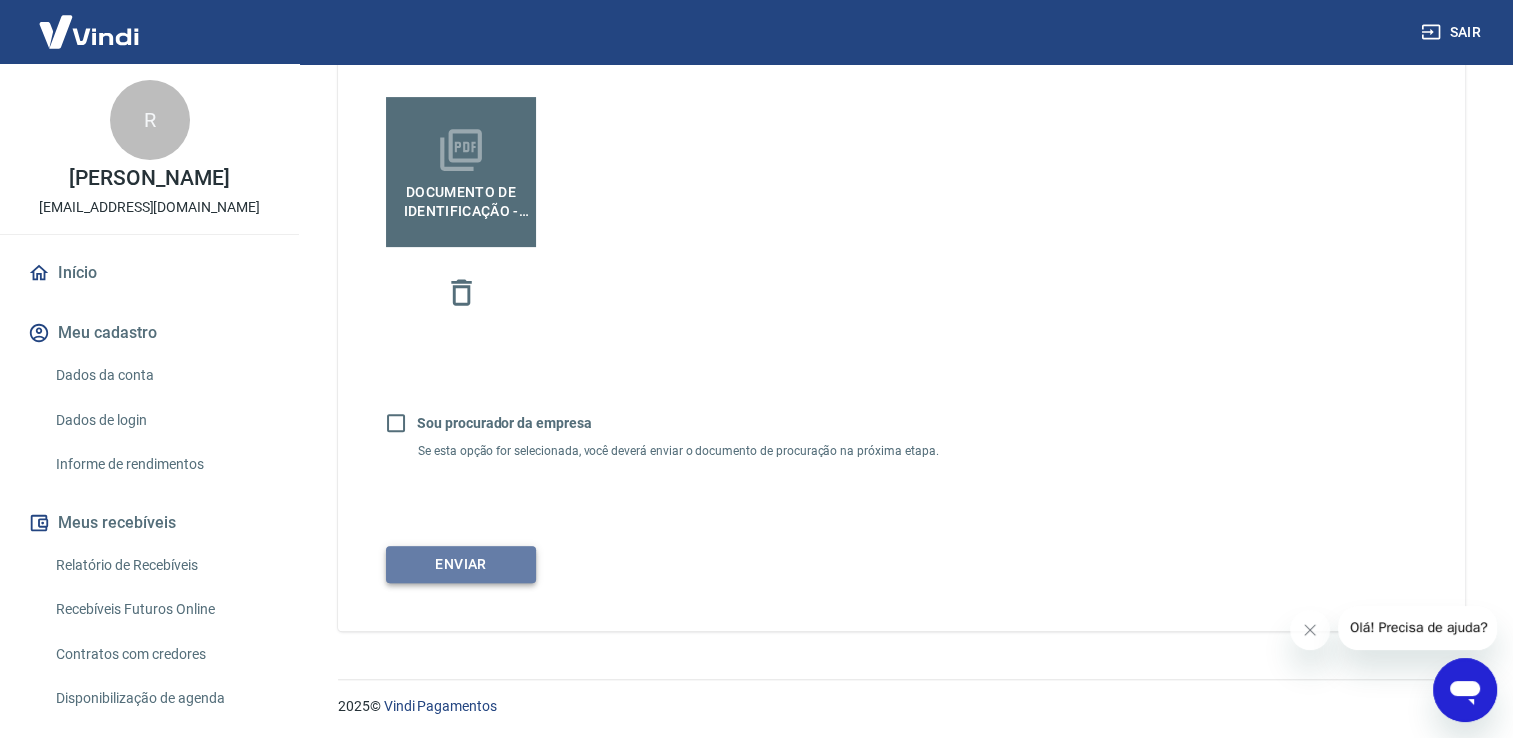click on "Enviar" at bounding box center (461, 564) 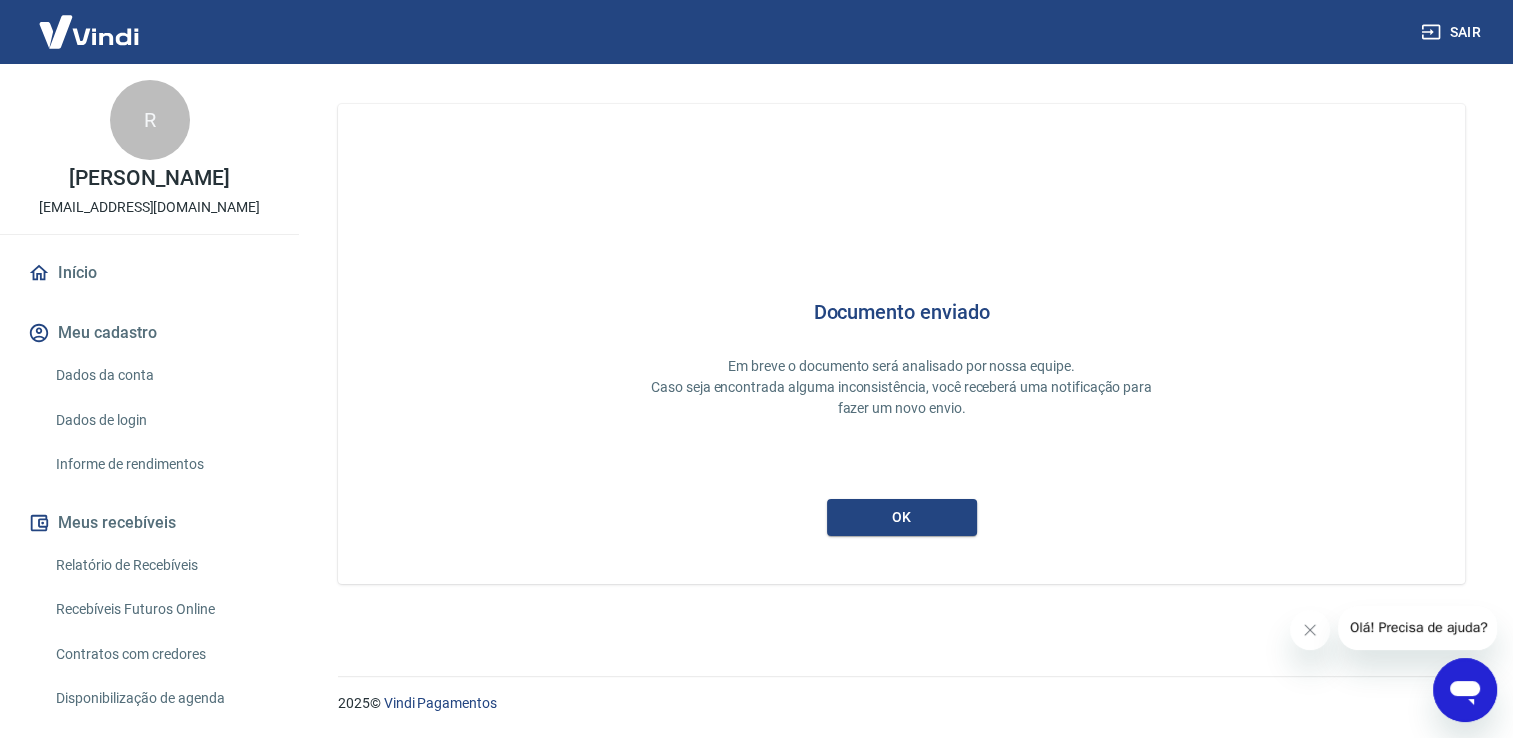 scroll, scrollTop: 0, scrollLeft: 0, axis: both 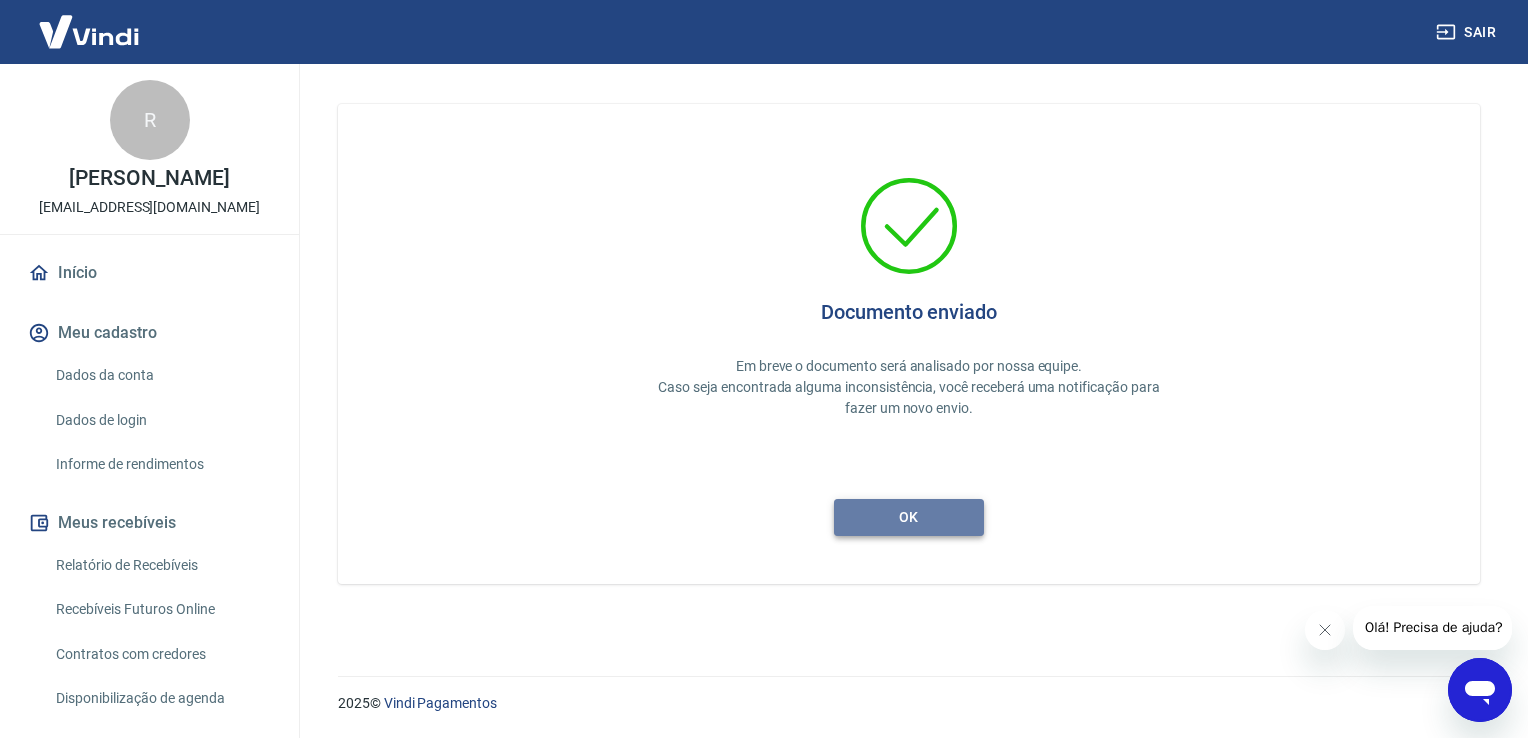 click on "ok" at bounding box center (909, 517) 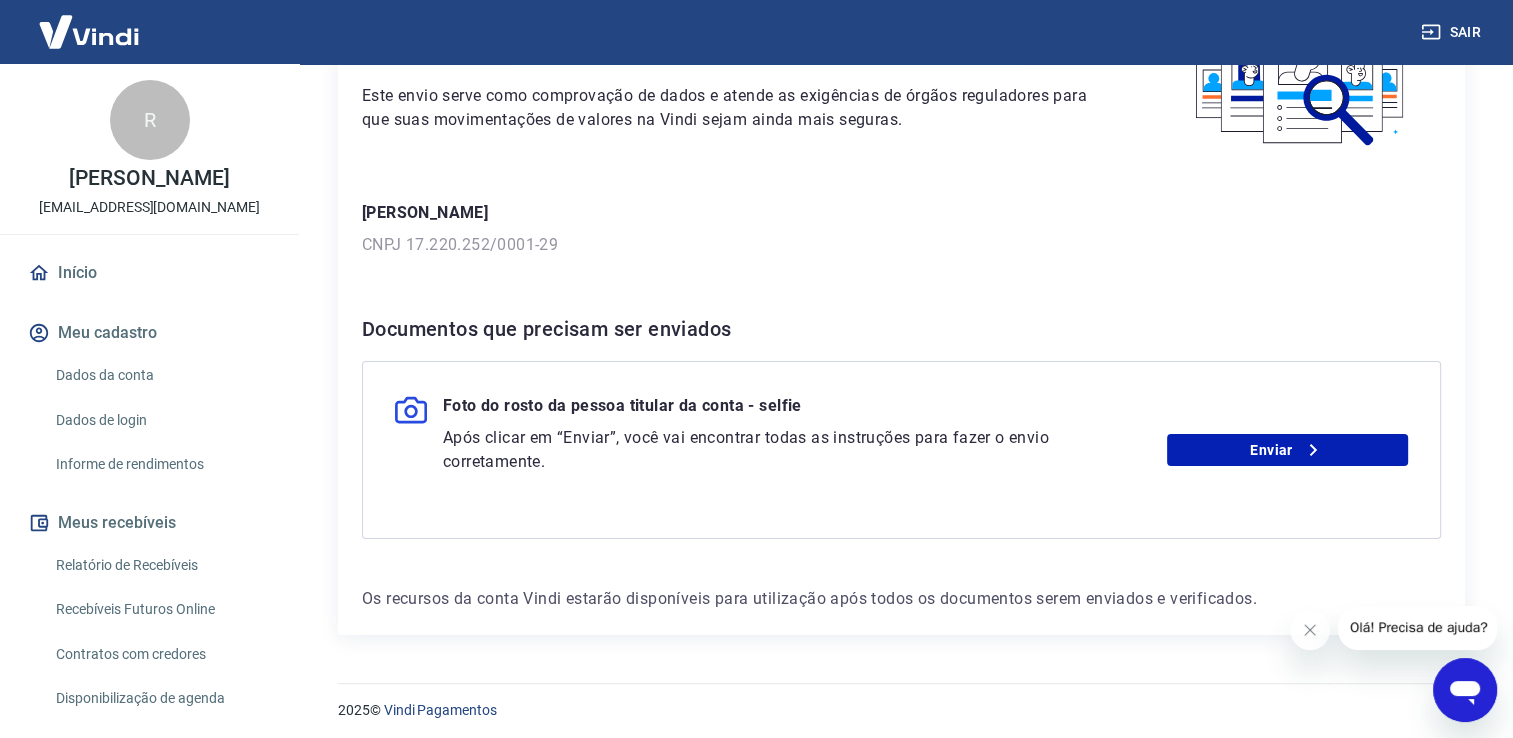 scroll, scrollTop: 178, scrollLeft: 0, axis: vertical 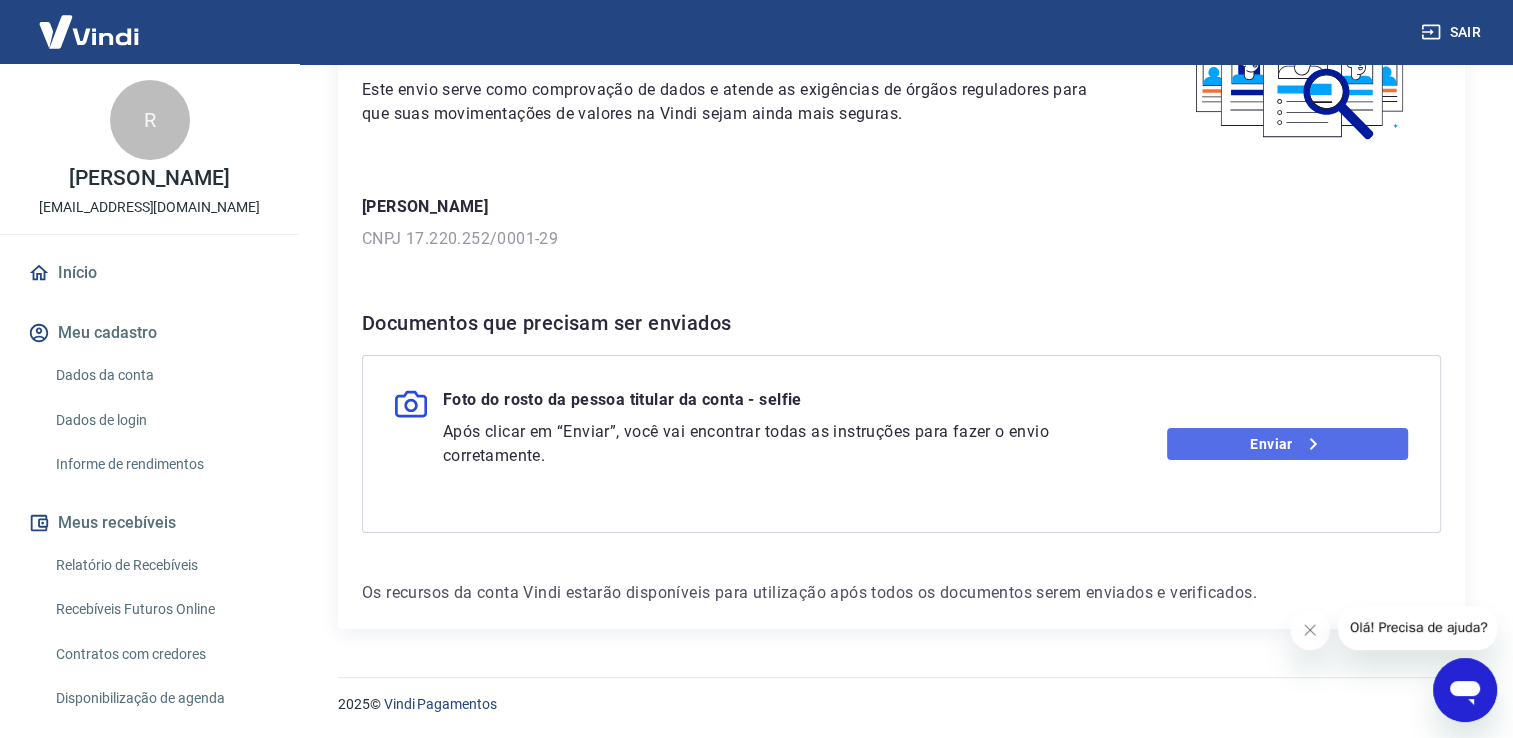 click on "Enviar" at bounding box center (1287, 444) 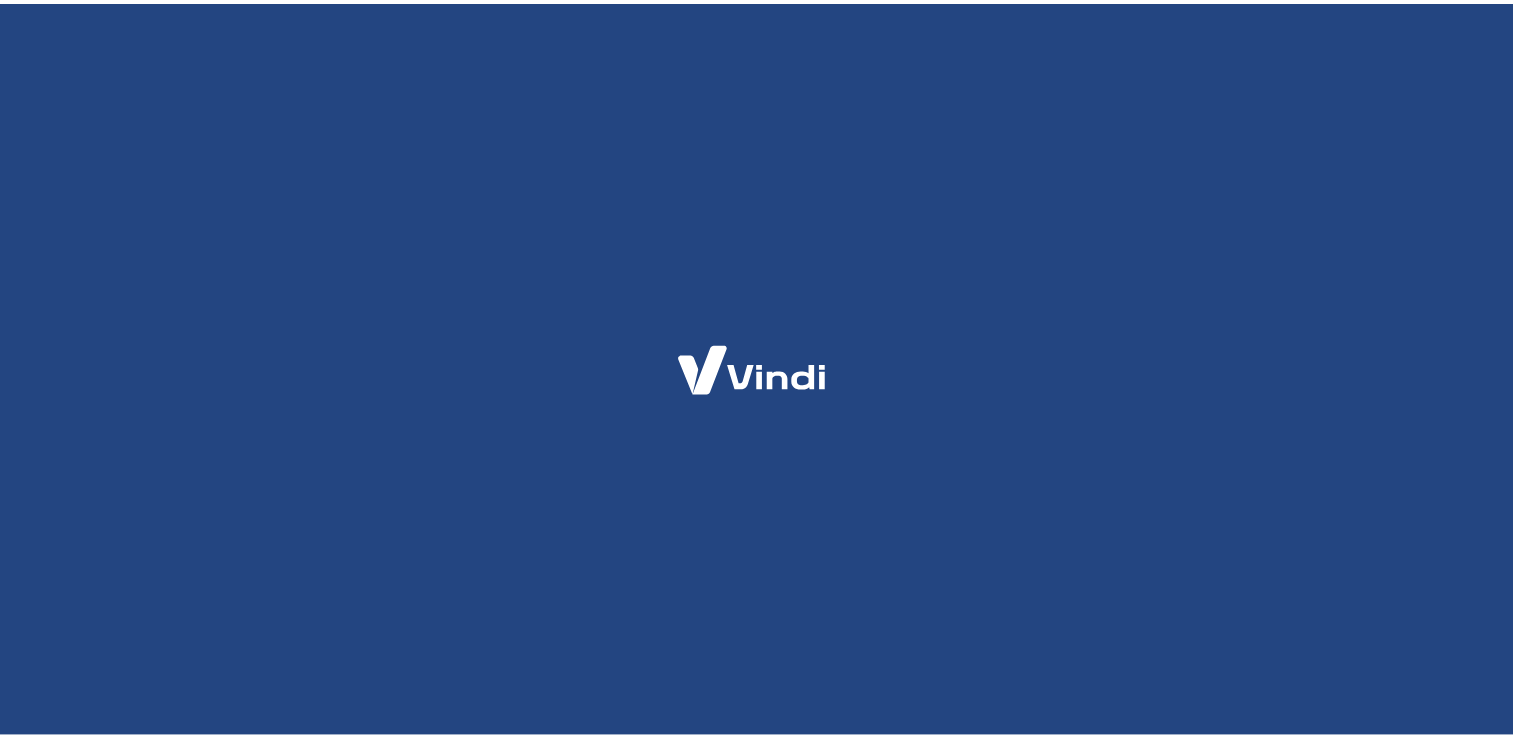 scroll, scrollTop: 0, scrollLeft: 0, axis: both 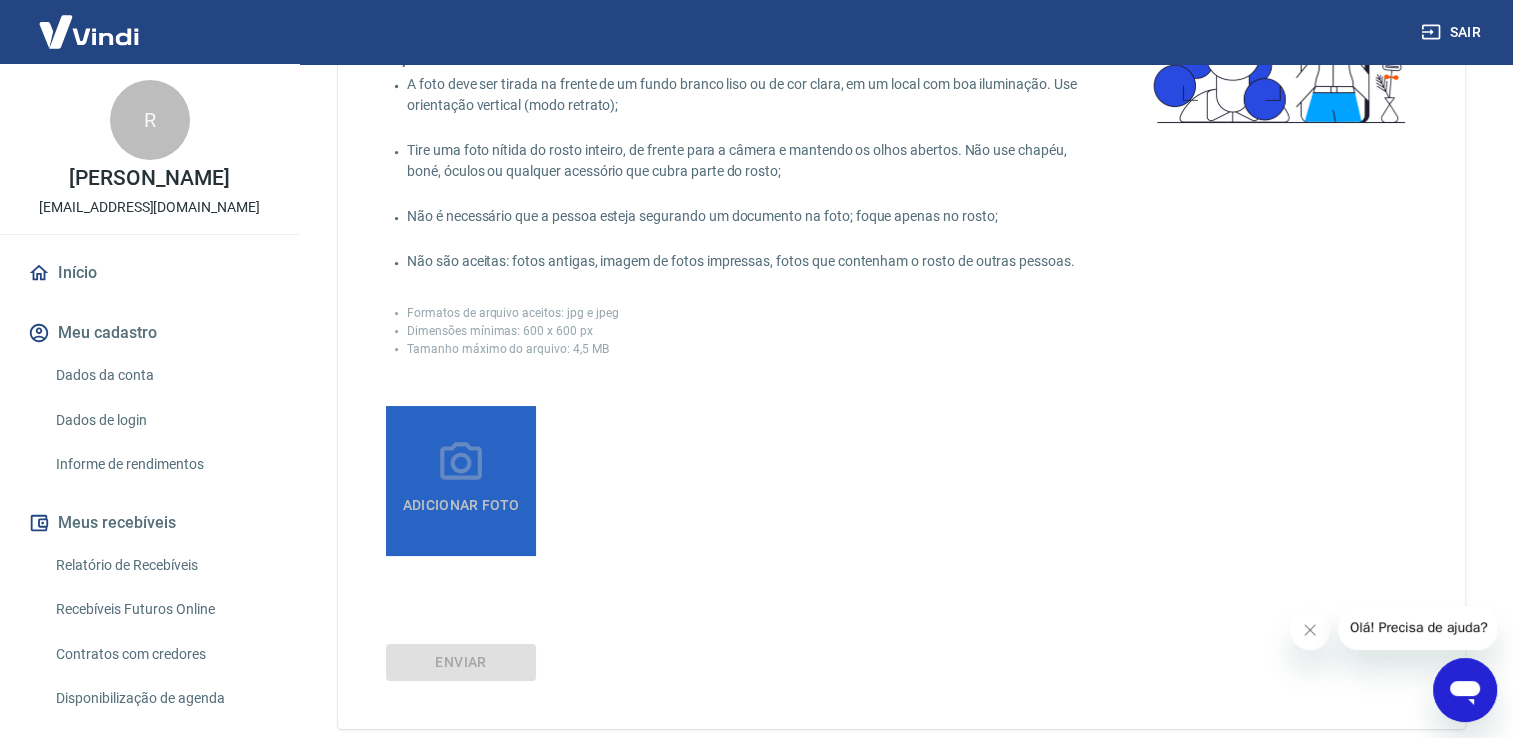 click 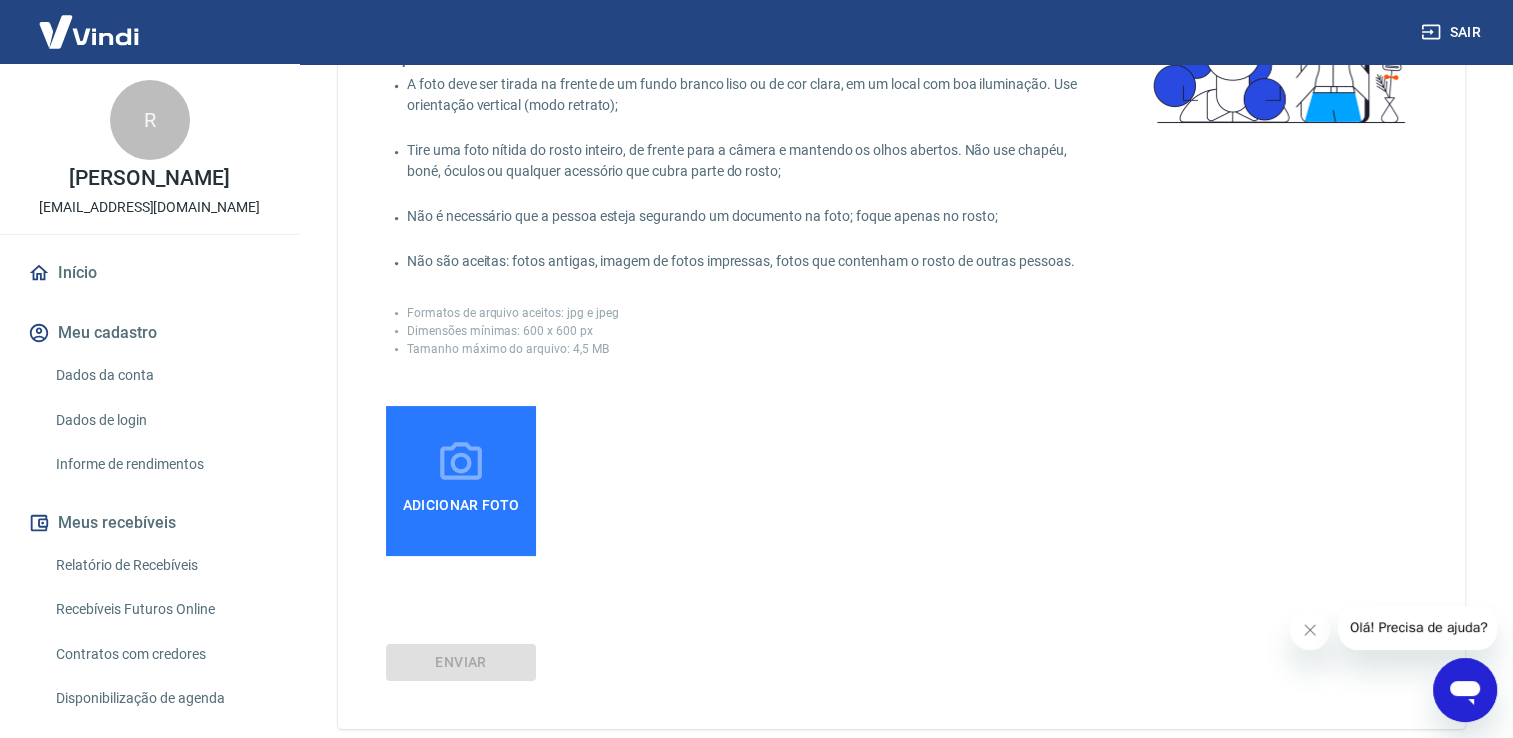 scroll, scrollTop: 0, scrollLeft: 0, axis: both 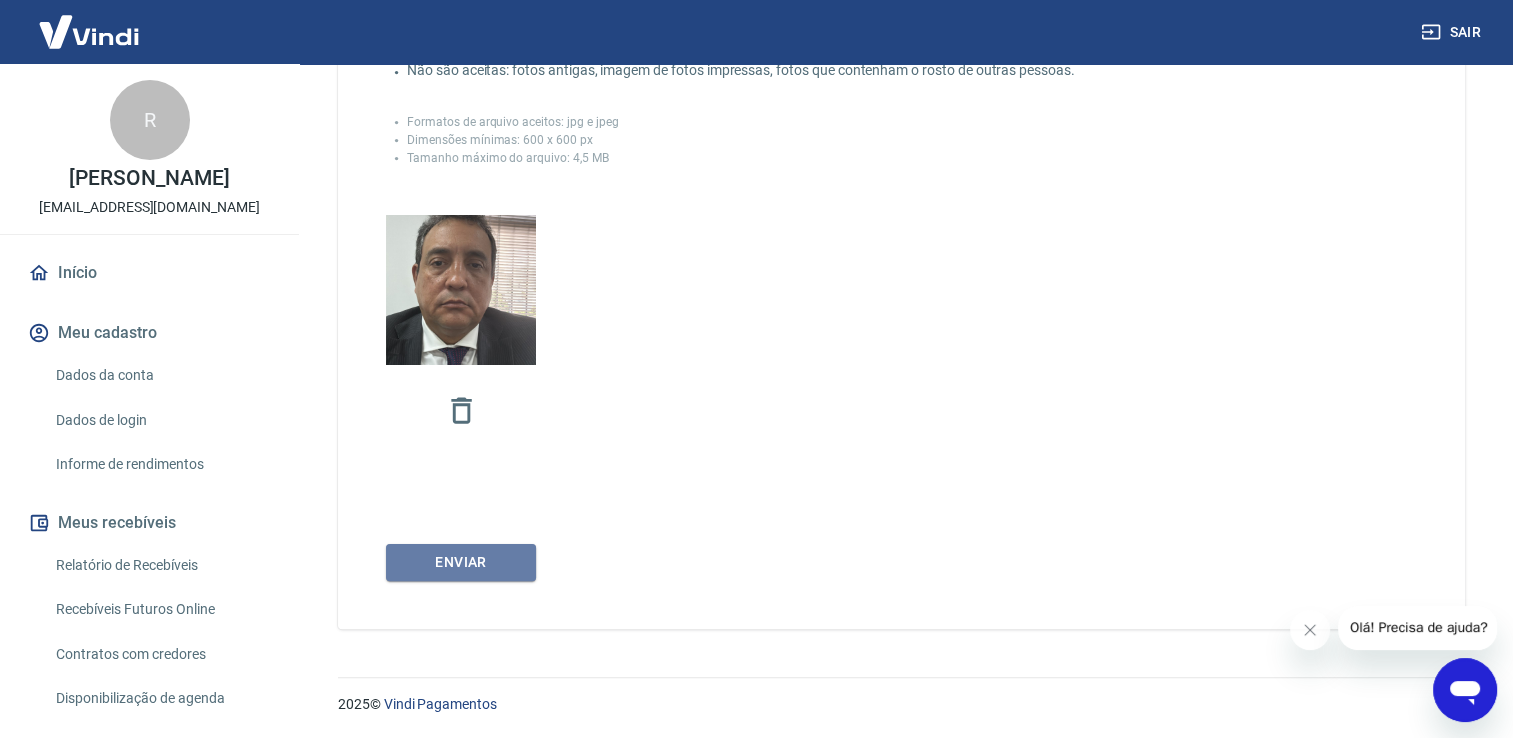 click on "Enviar" at bounding box center [461, 562] 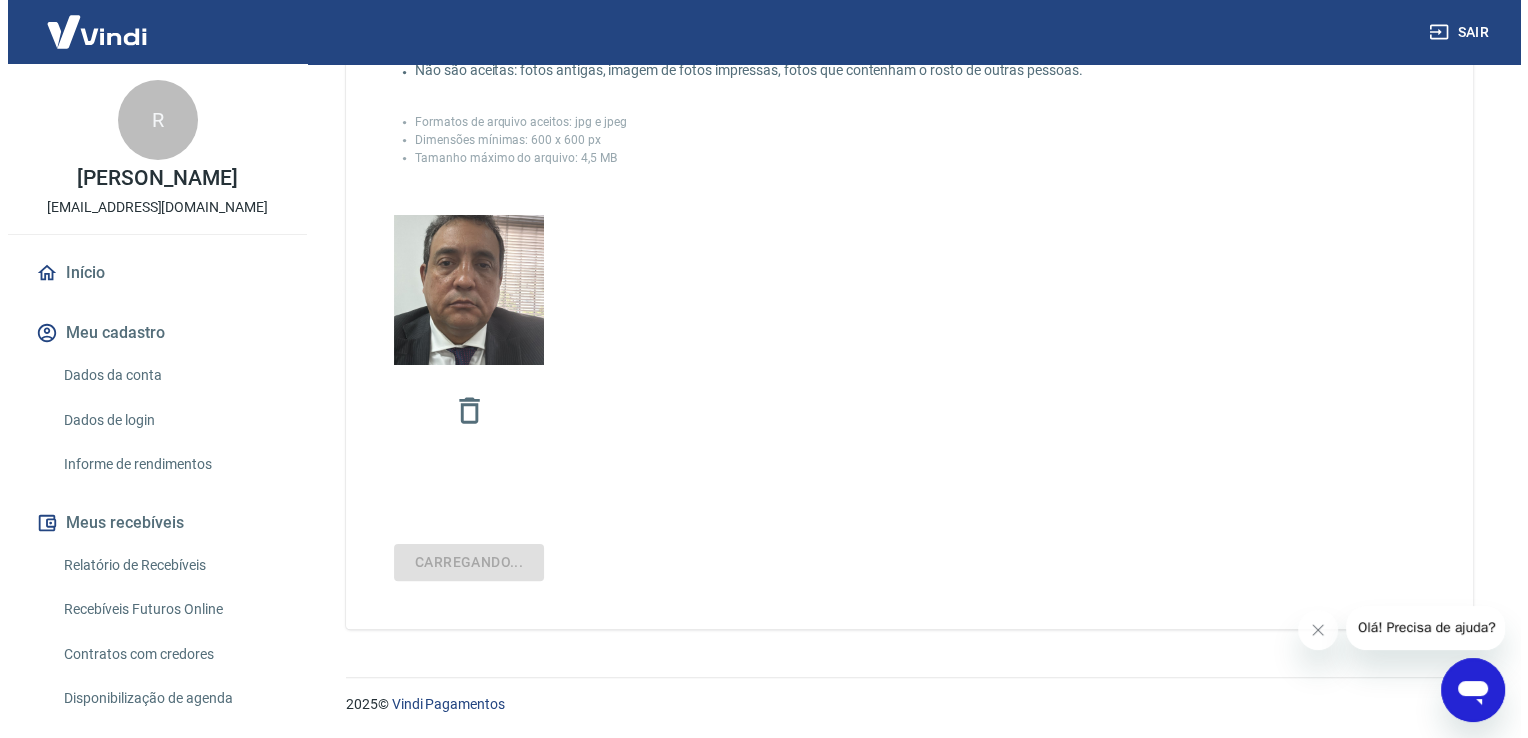 scroll, scrollTop: 0, scrollLeft: 0, axis: both 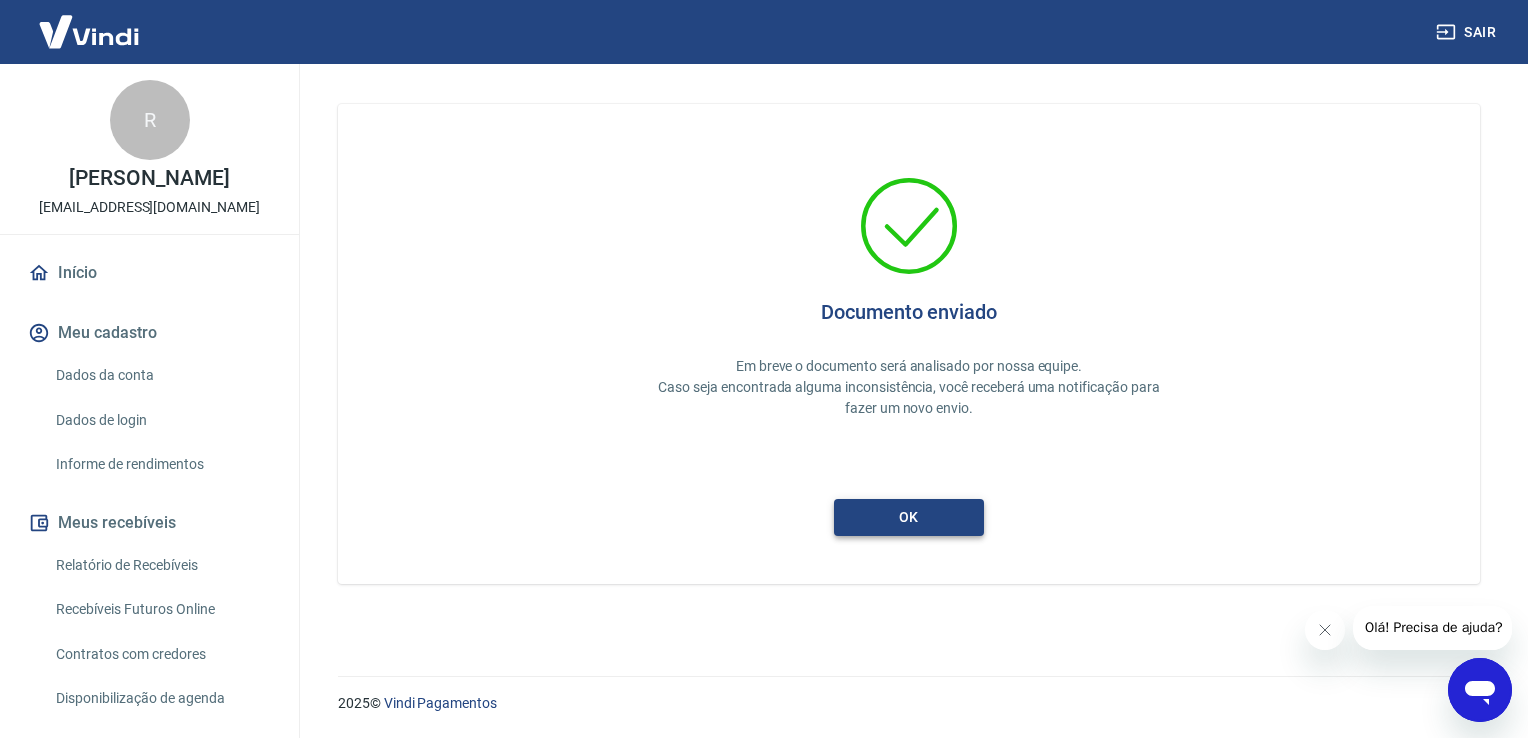 click on "ok" at bounding box center (909, 517) 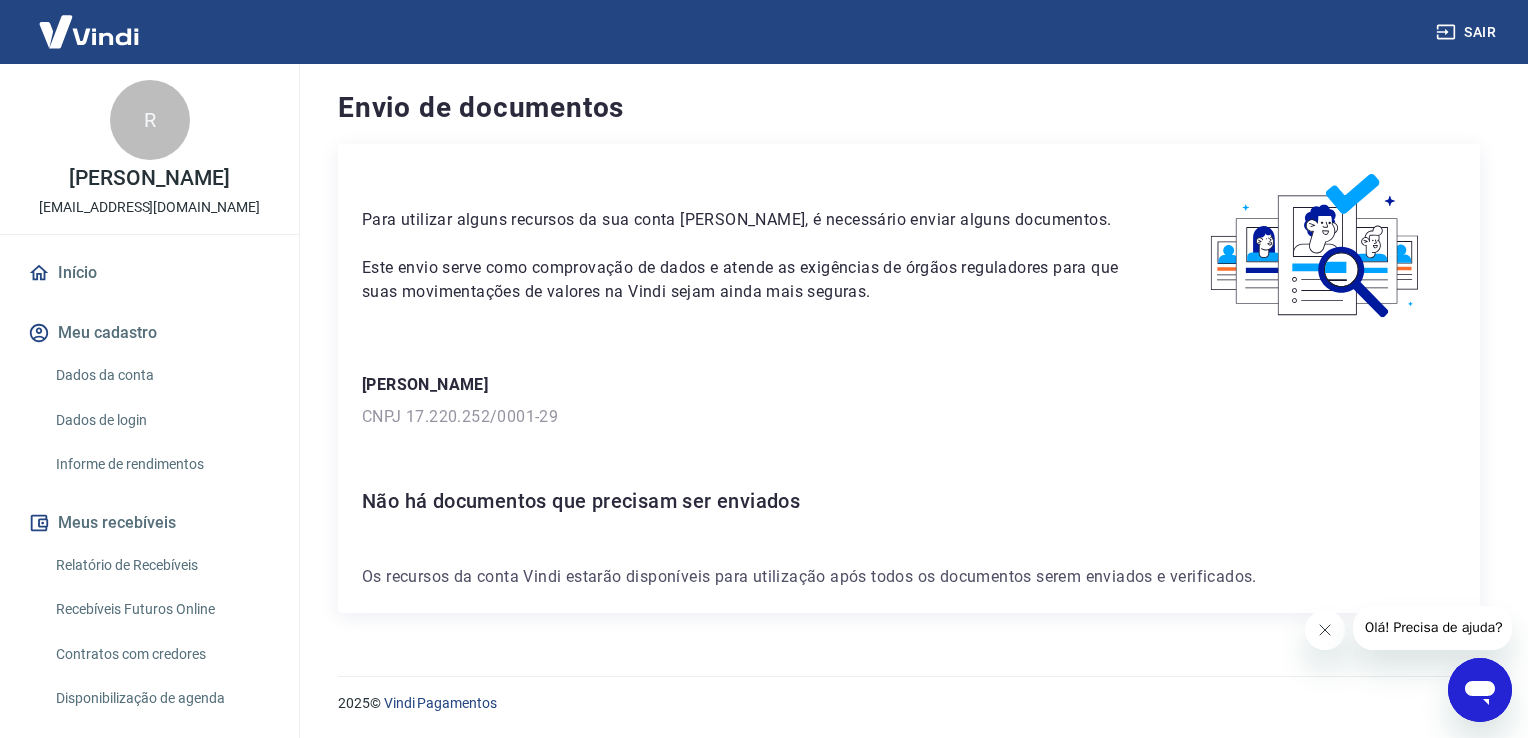 click 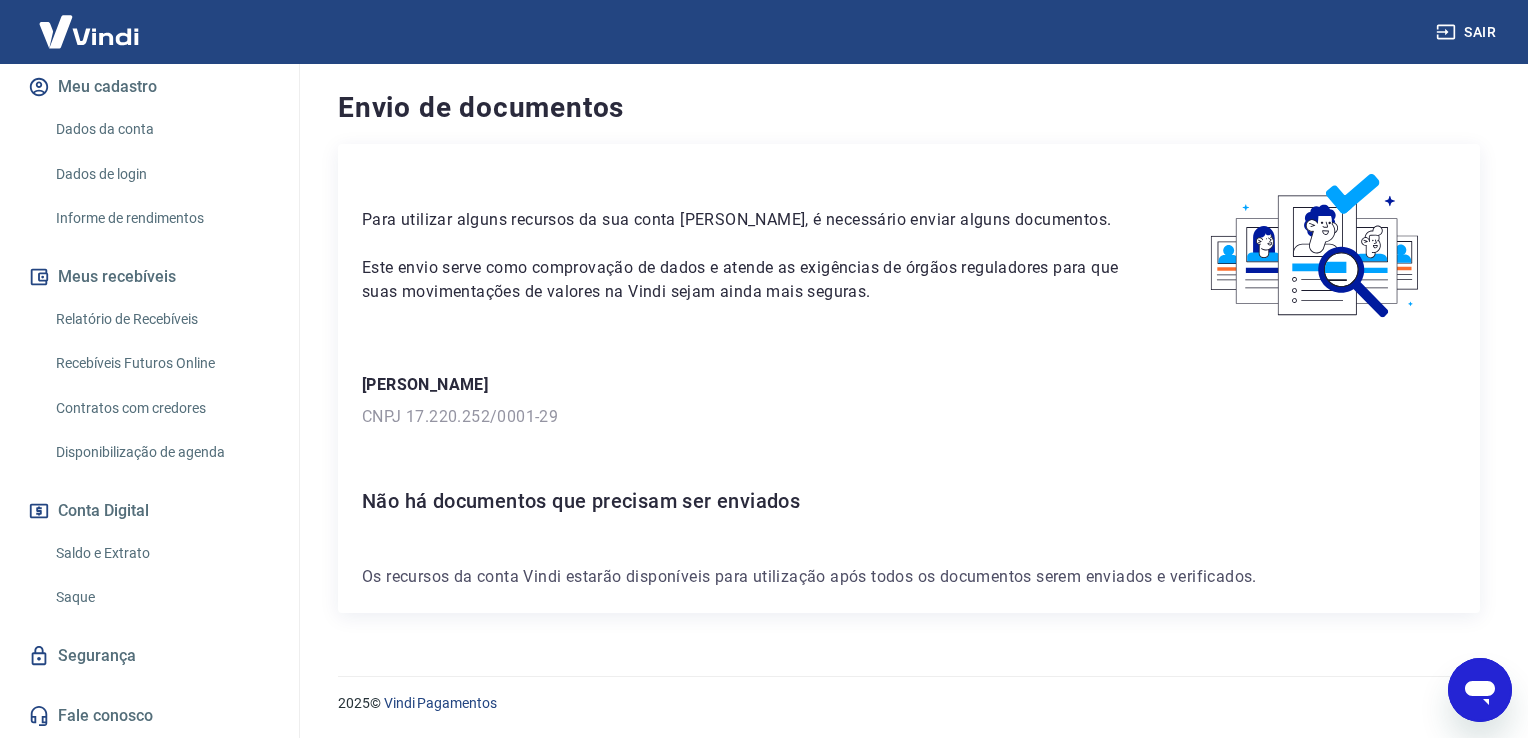 scroll, scrollTop: 265, scrollLeft: 0, axis: vertical 